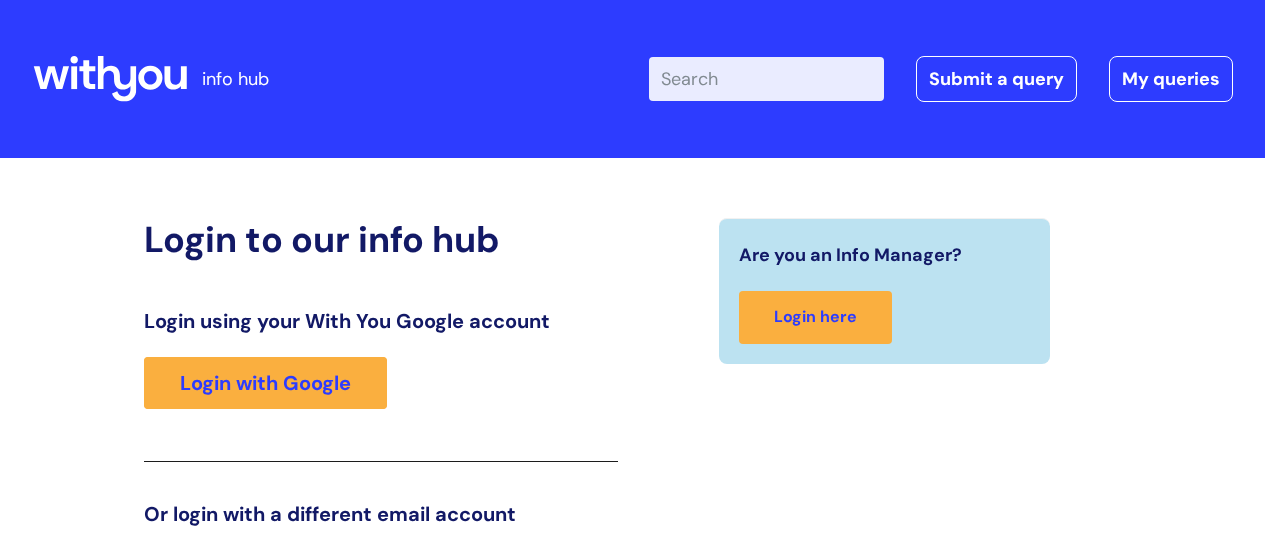 scroll, scrollTop: 305, scrollLeft: 0, axis: vertical 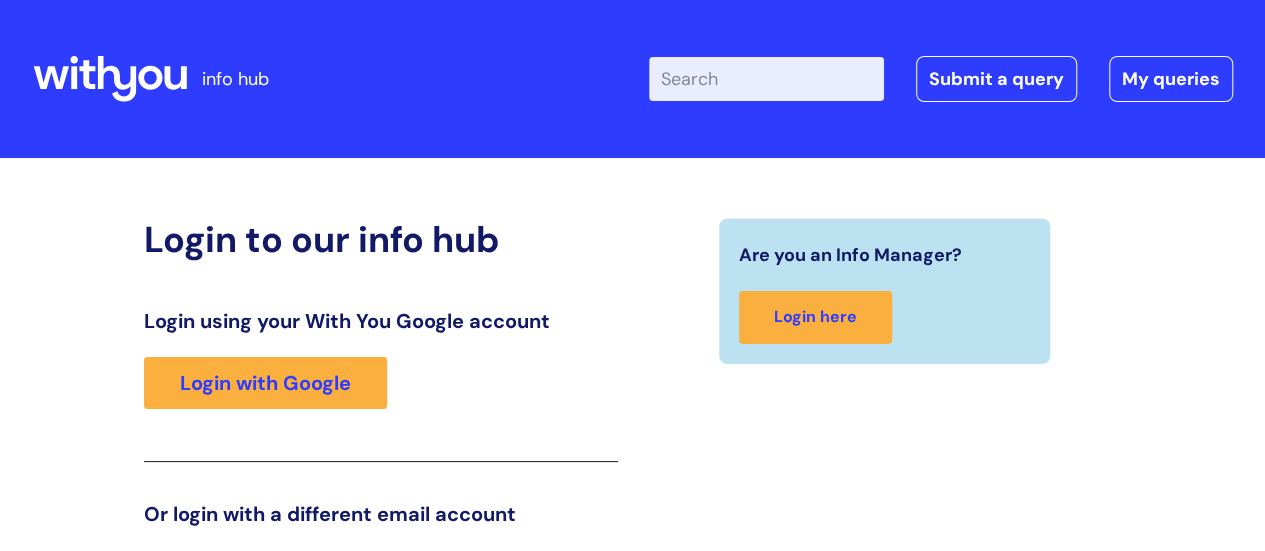click on "Enter your search term here..." at bounding box center [766, 79] 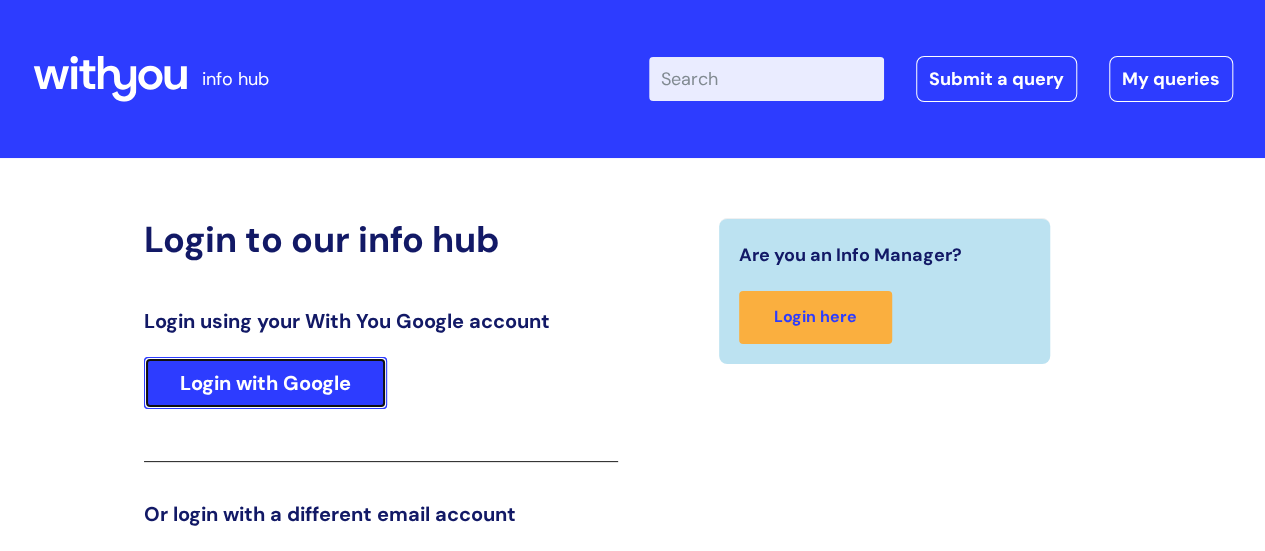 click on "Login with Google" at bounding box center (265, 383) 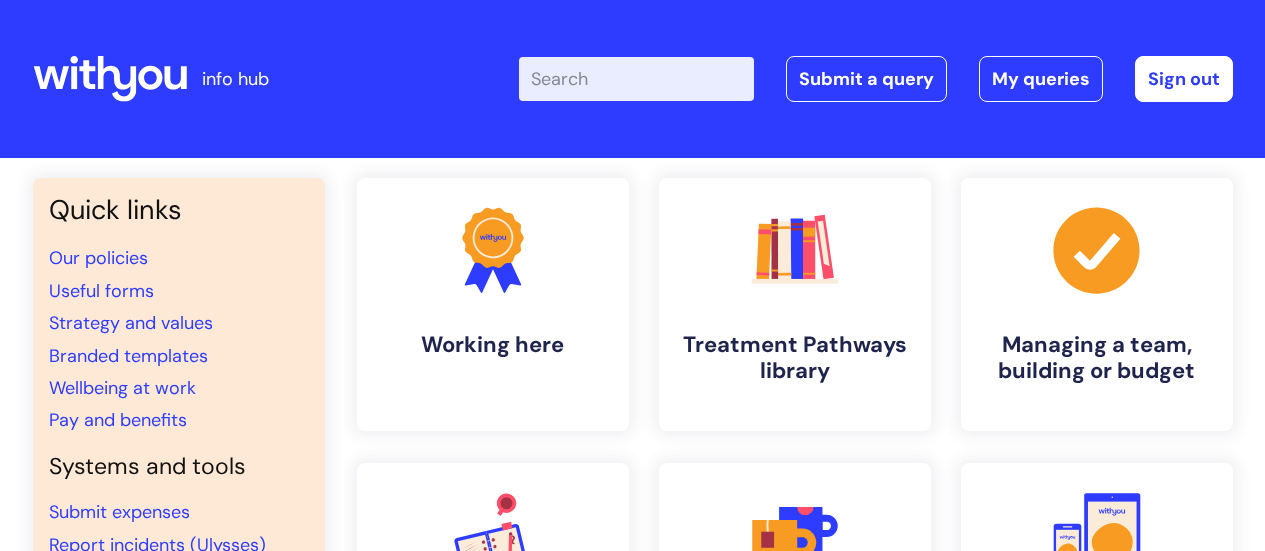 scroll, scrollTop: 0, scrollLeft: 0, axis: both 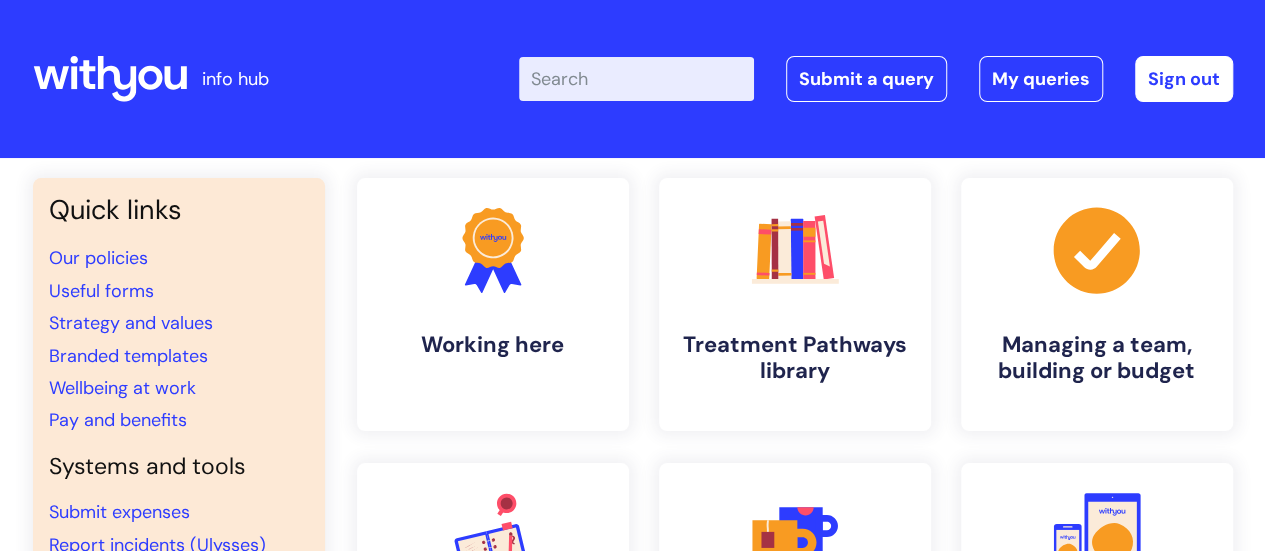 click on "Enter your search term here..." at bounding box center [636, 79] 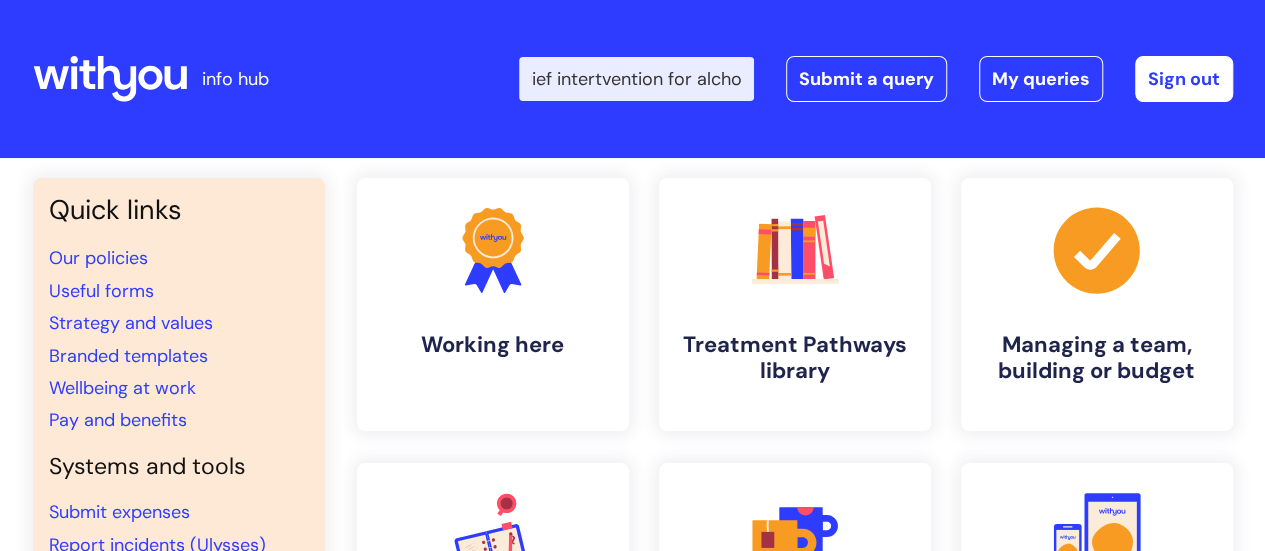 type on "early brief intertvention for alchol" 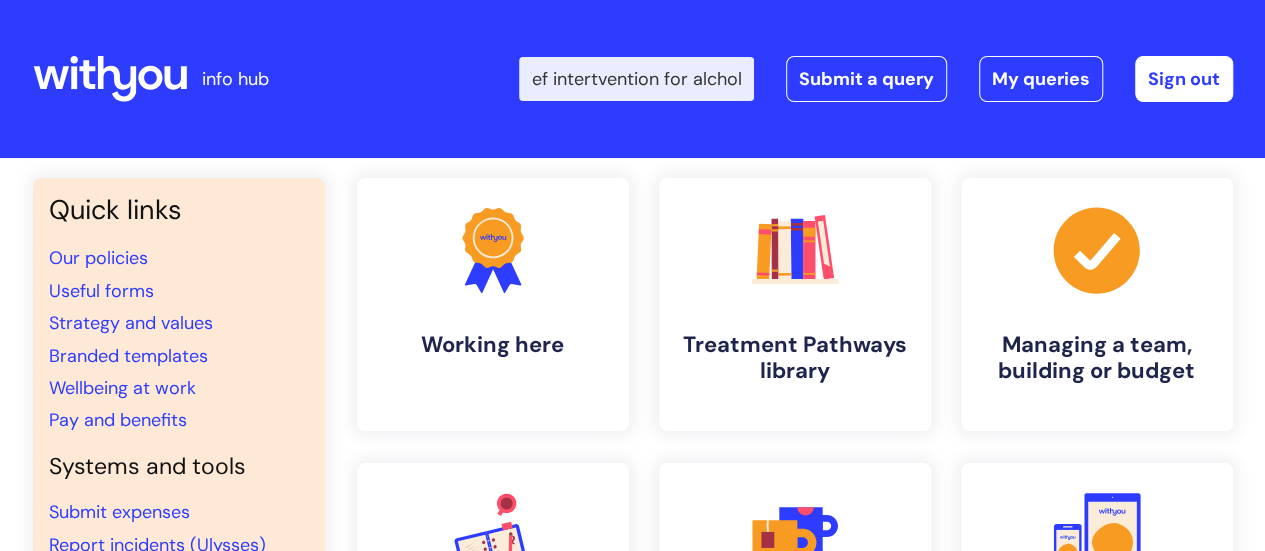 scroll, scrollTop: 0, scrollLeft: 88, axis: horizontal 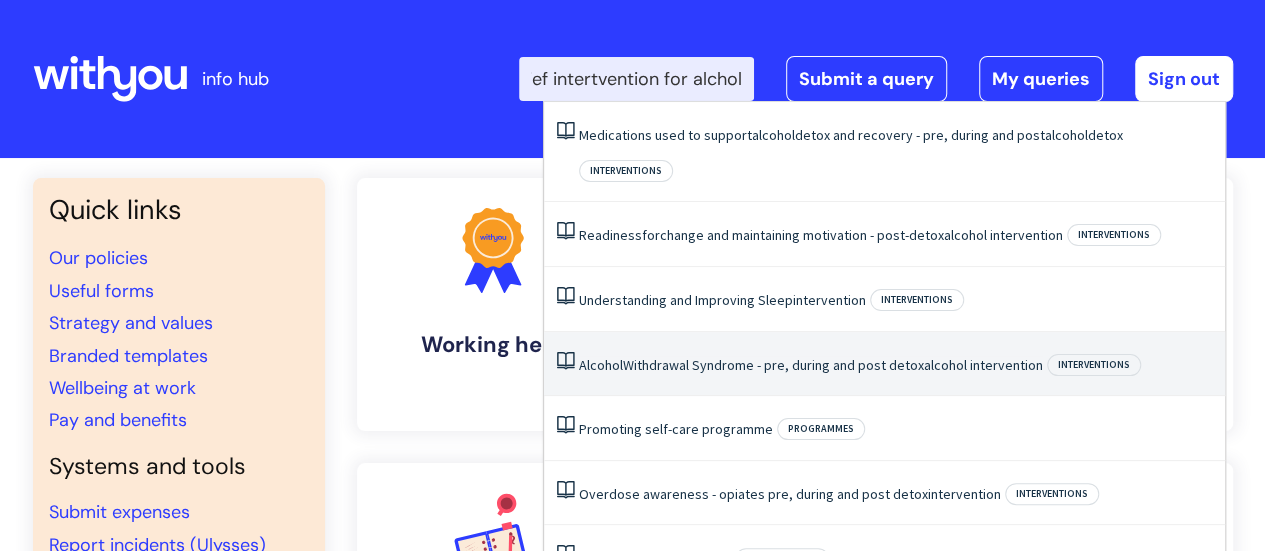 click on "Interventions" at bounding box center [1094, 365] 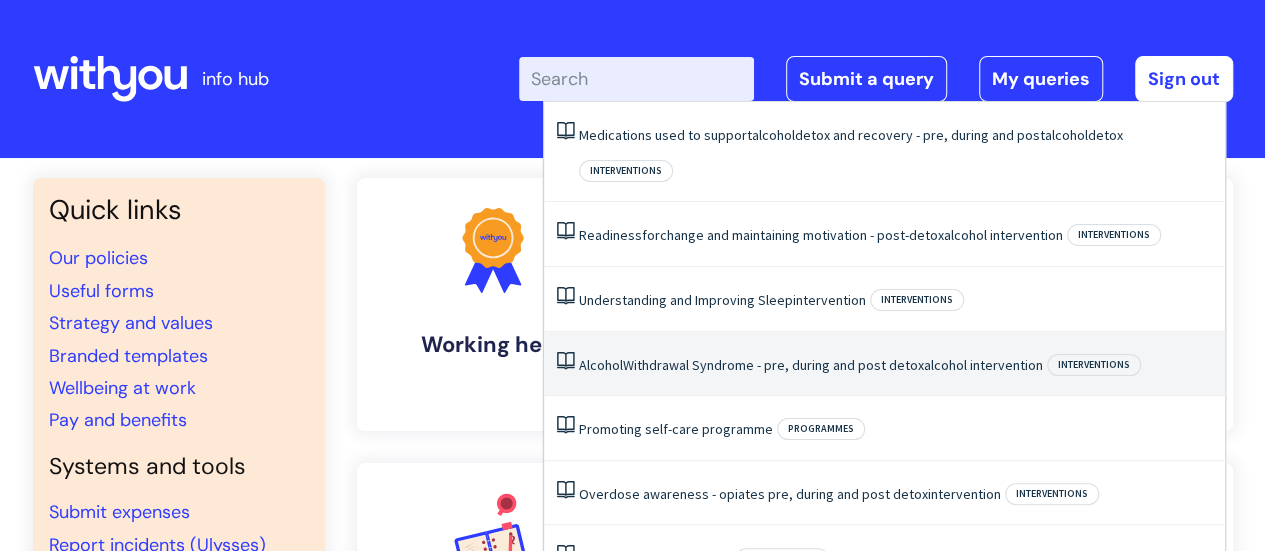 scroll, scrollTop: 0, scrollLeft: 0, axis: both 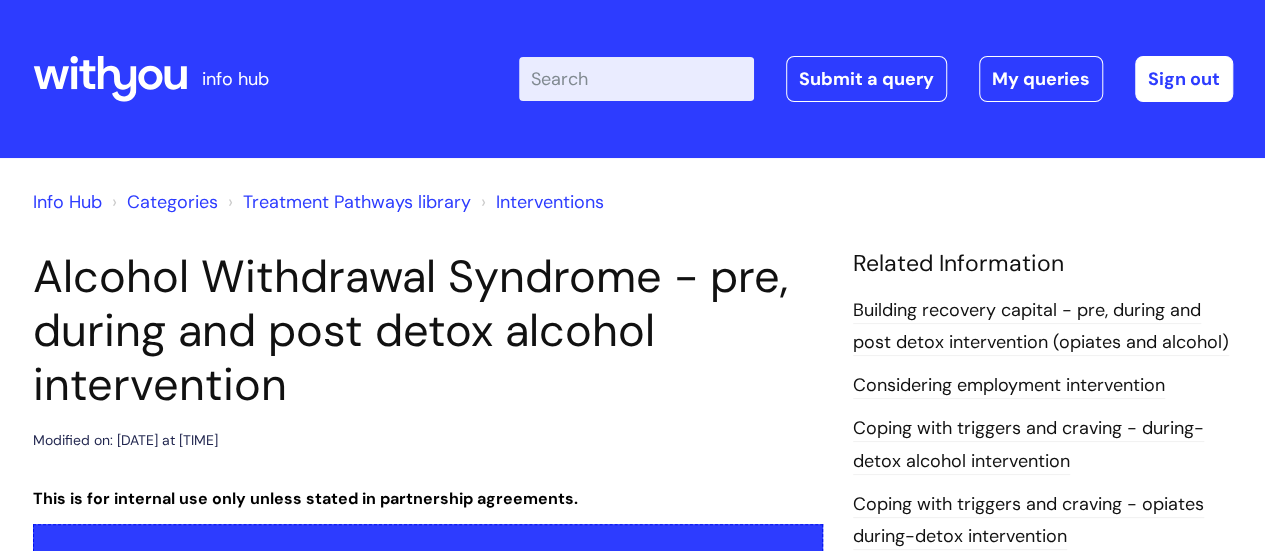 click on "Interventions" at bounding box center (550, 202) 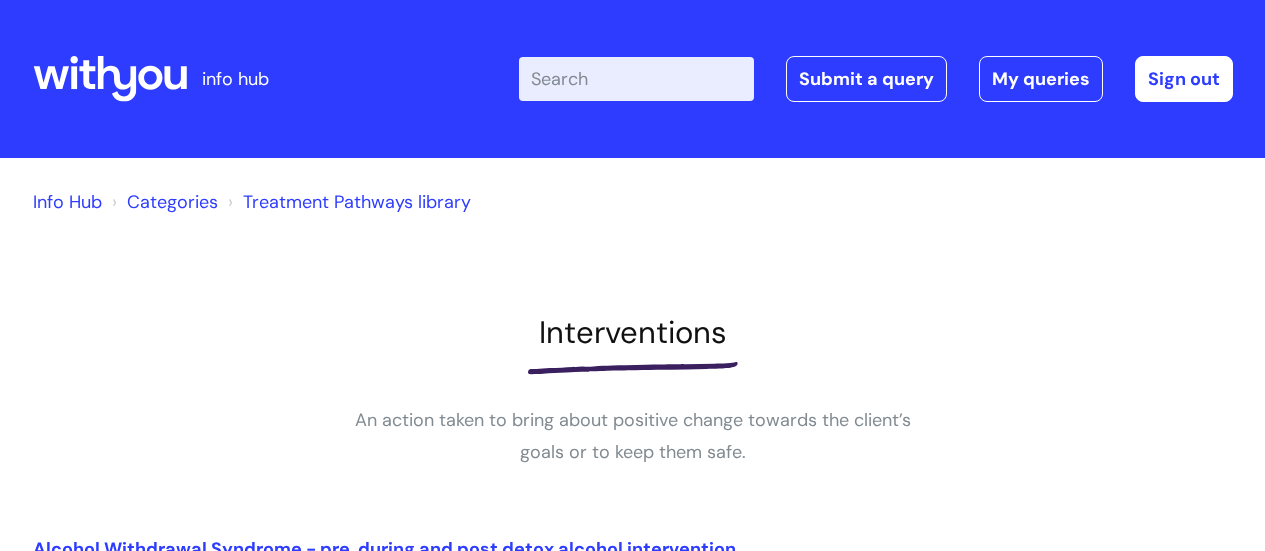 scroll, scrollTop: 0, scrollLeft: 0, axis: both 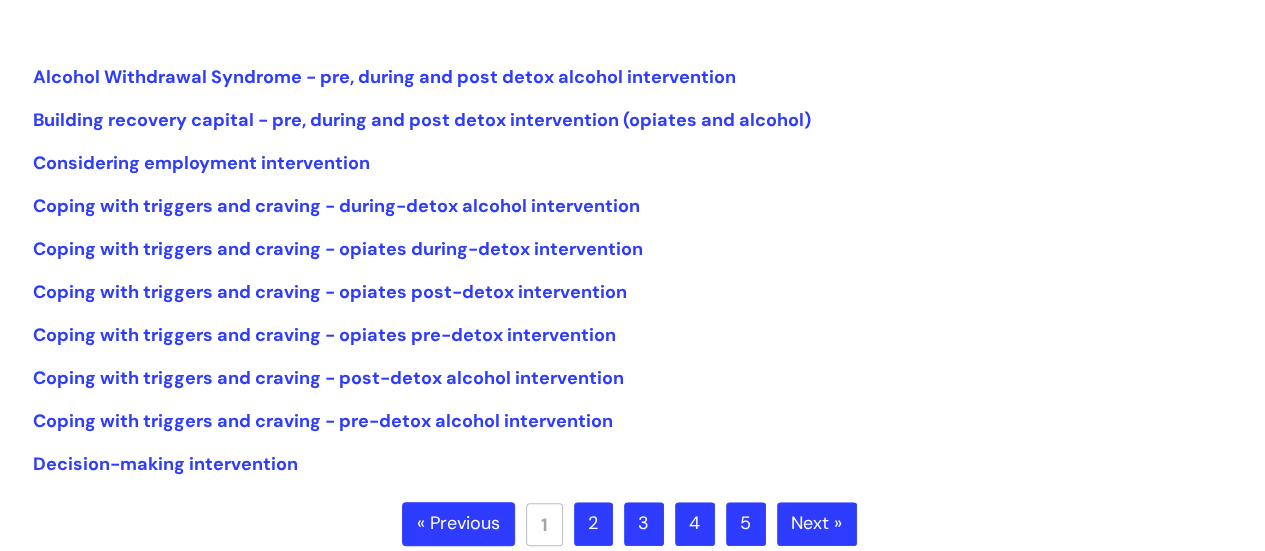 click on "Next »" at bounding box center (817, 524) 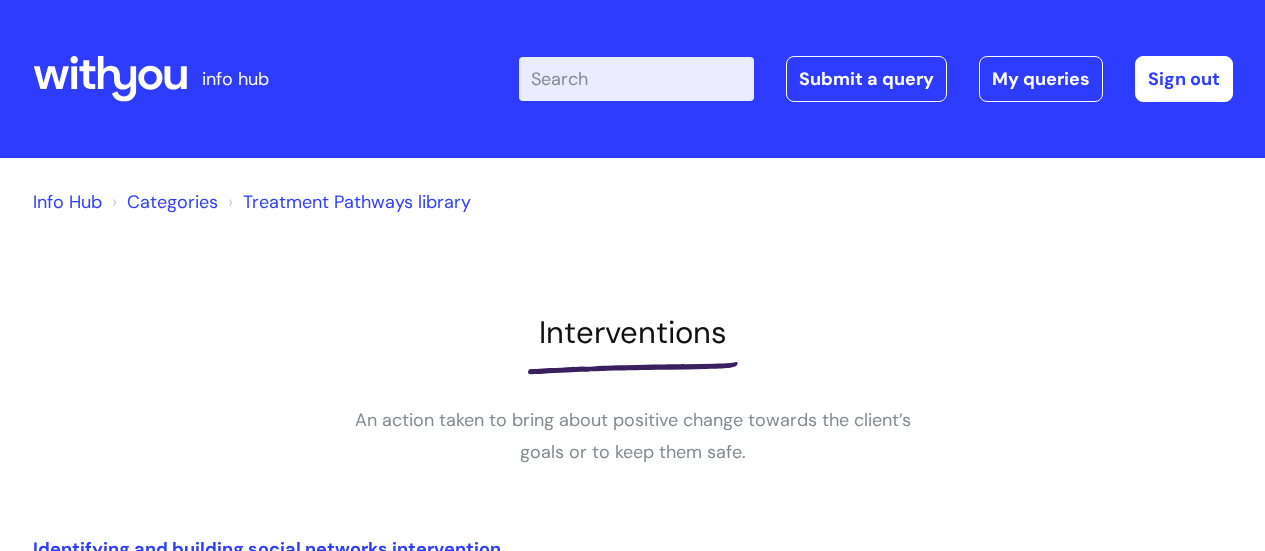 scroll, scrollTop: 0, scrollLeft: 0, axis: both 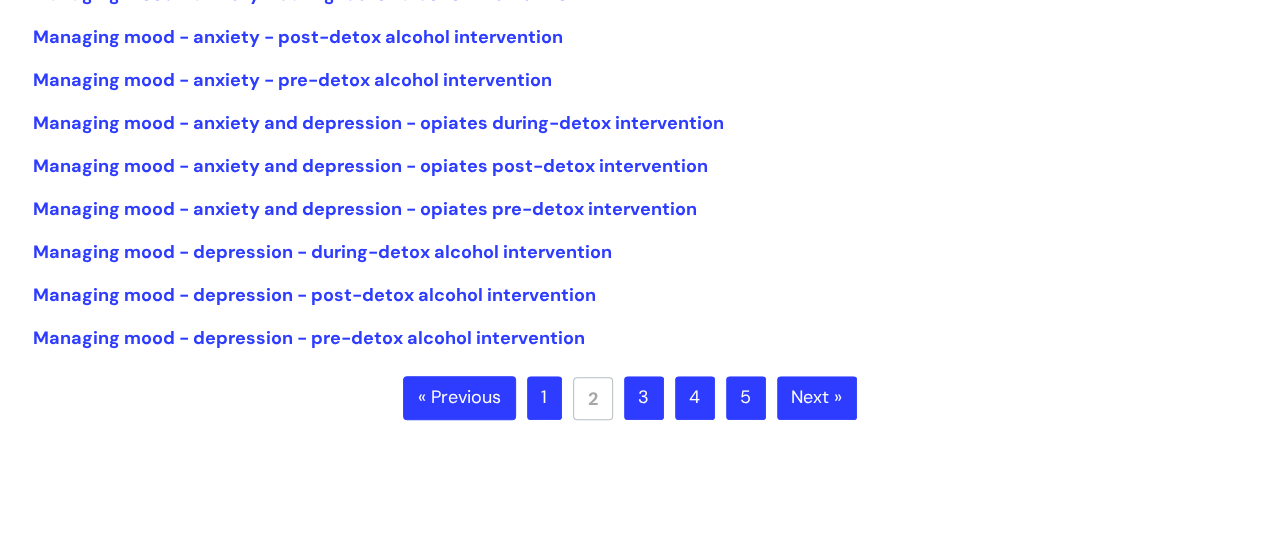 click on "Next »" at bounding box center (817, 398) 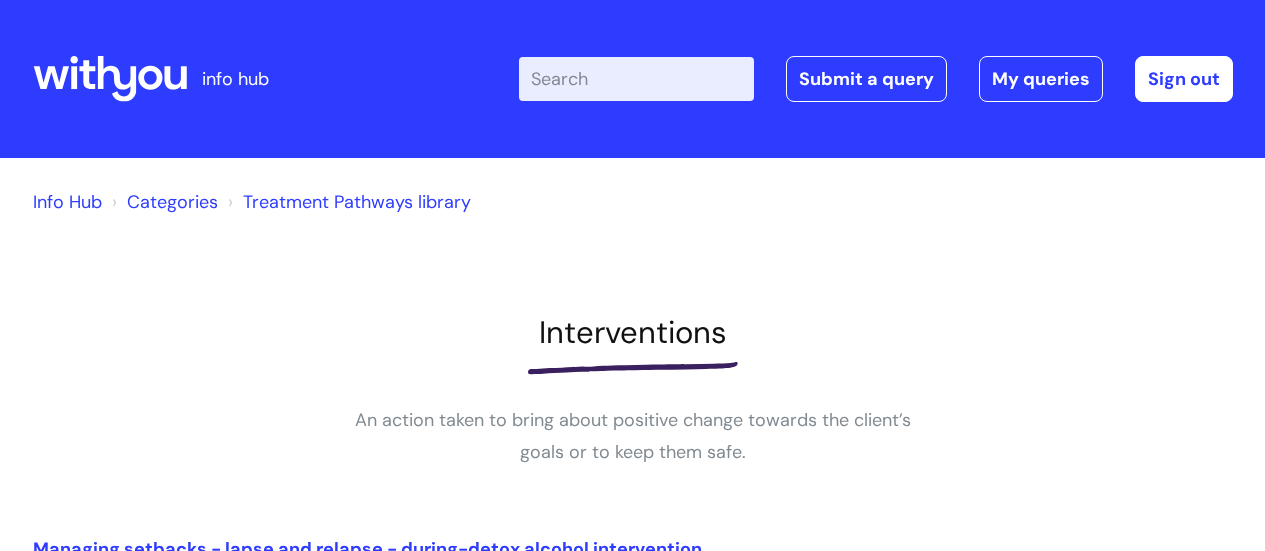 scroll, scrollTop: 0, scrollLeft: 0, axis: both 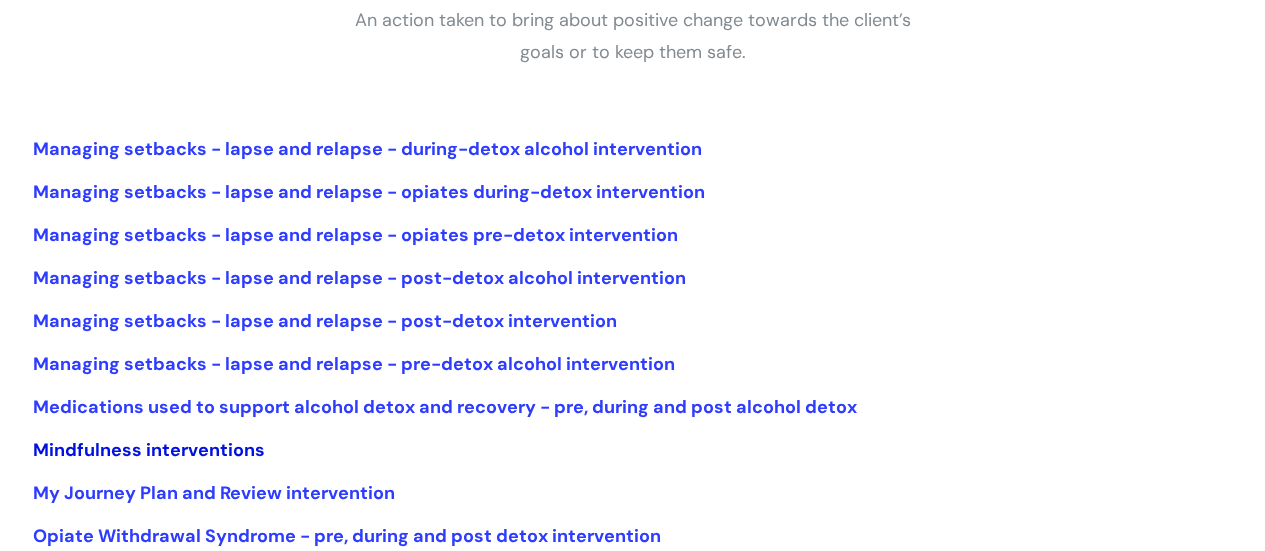 click on "Mindfulness interventions" at bounding box center [149, 450] 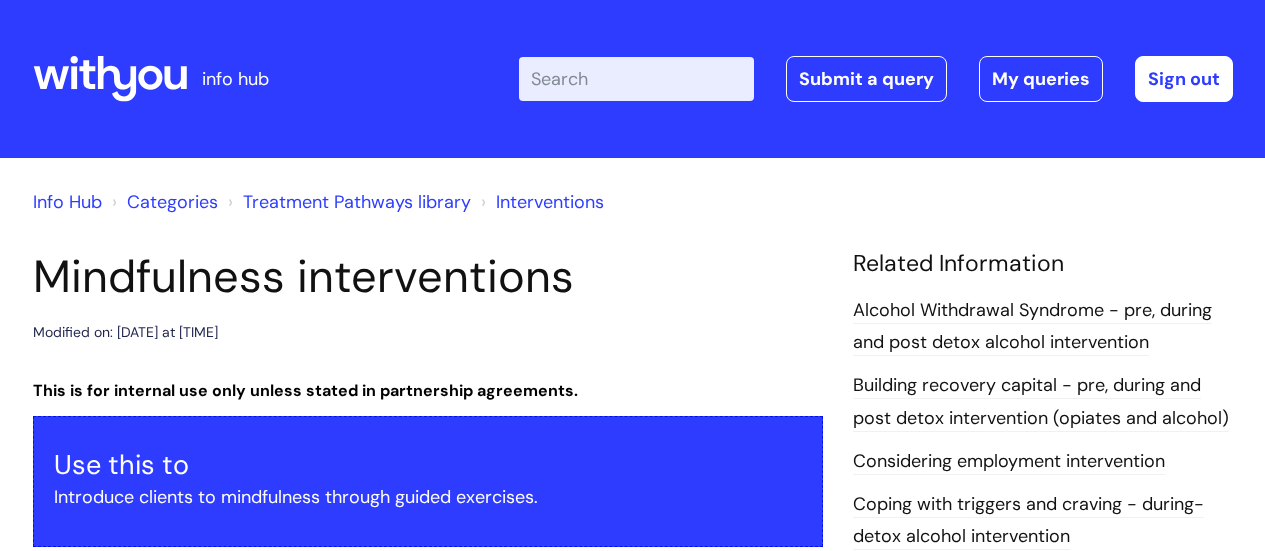 scroll, scrollTop: 0, scrollLeft: 0, axis: both 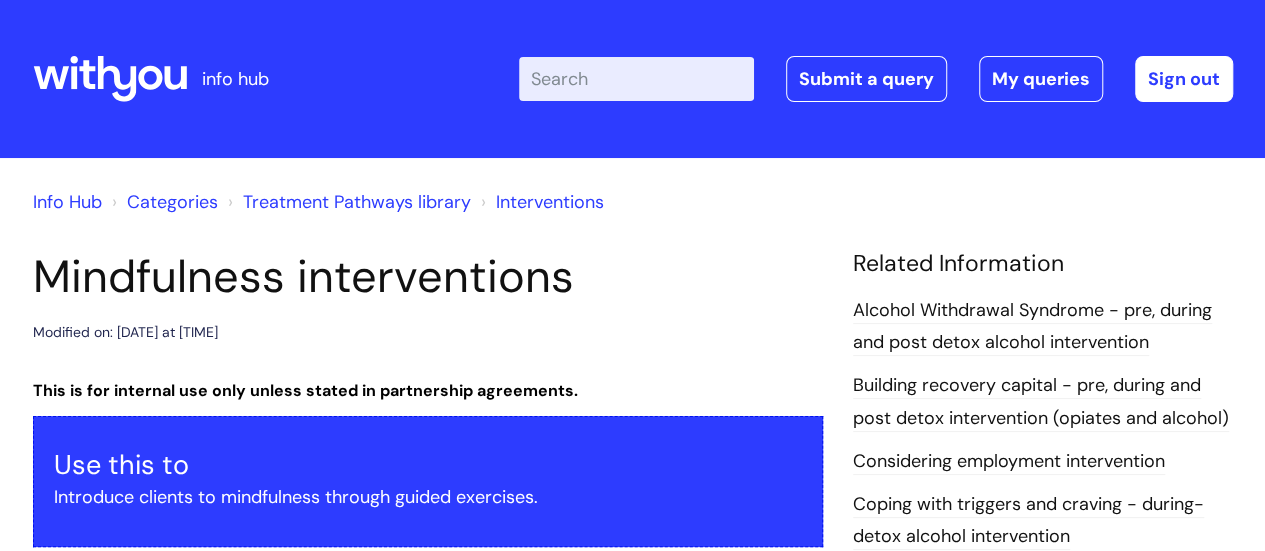 click on "Interventions" at bounding box center [550, 202] 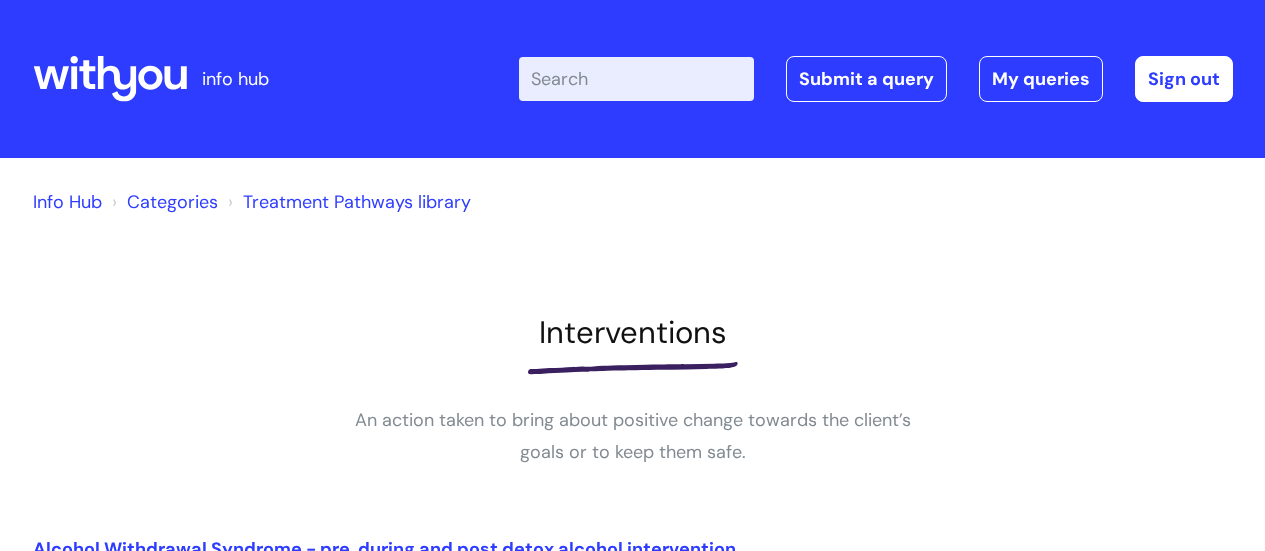 scroll, scrollTop: 0, scrollLeft: 0, axis: both 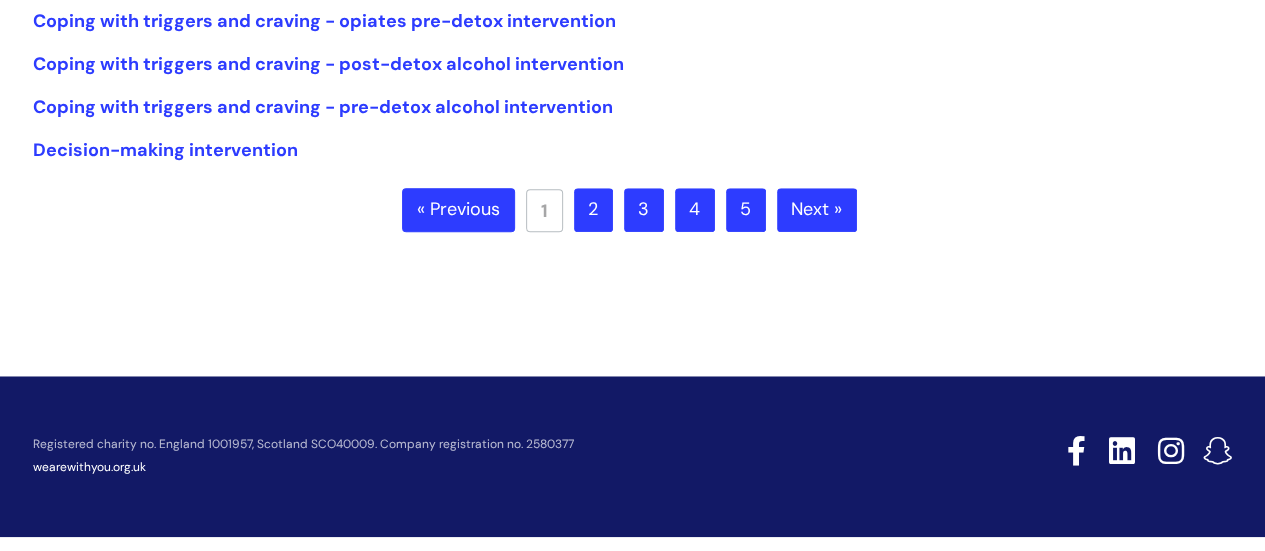 click on "Next »" at bounding box center (817, 210) 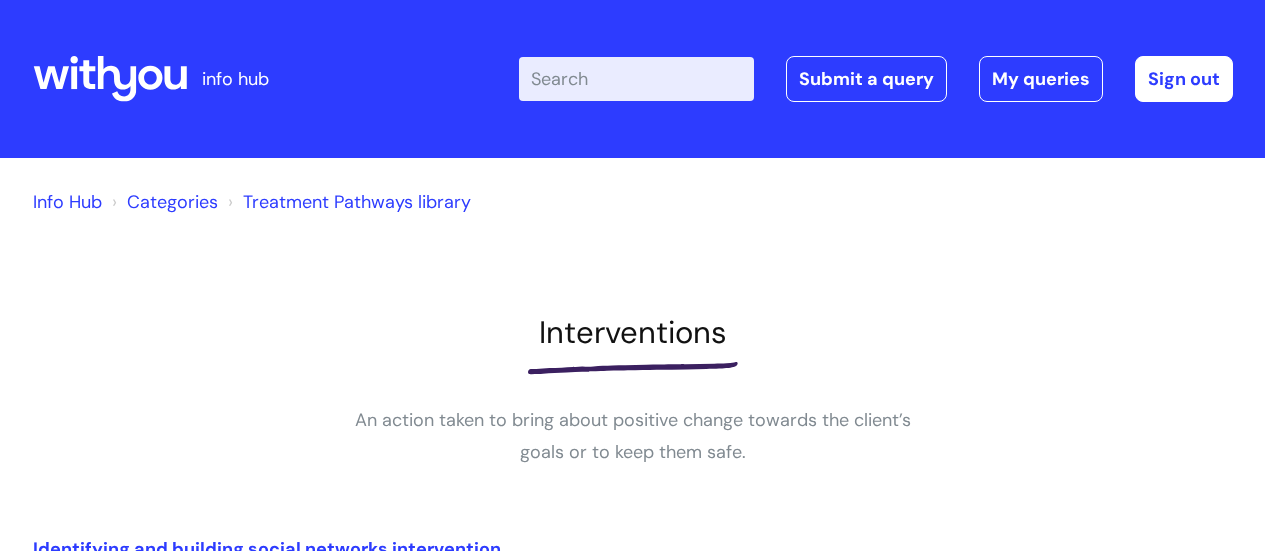 scroll, scrollTop: 0, scrollLeft: 0, axis: both 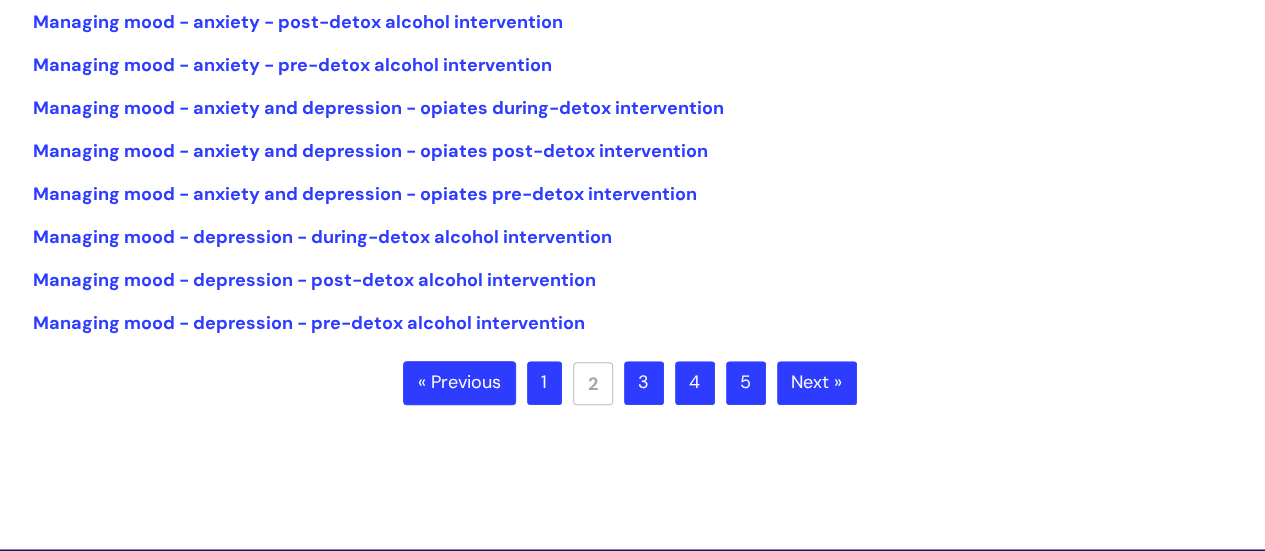 click on "Next »" at bounding box center (817, 383) 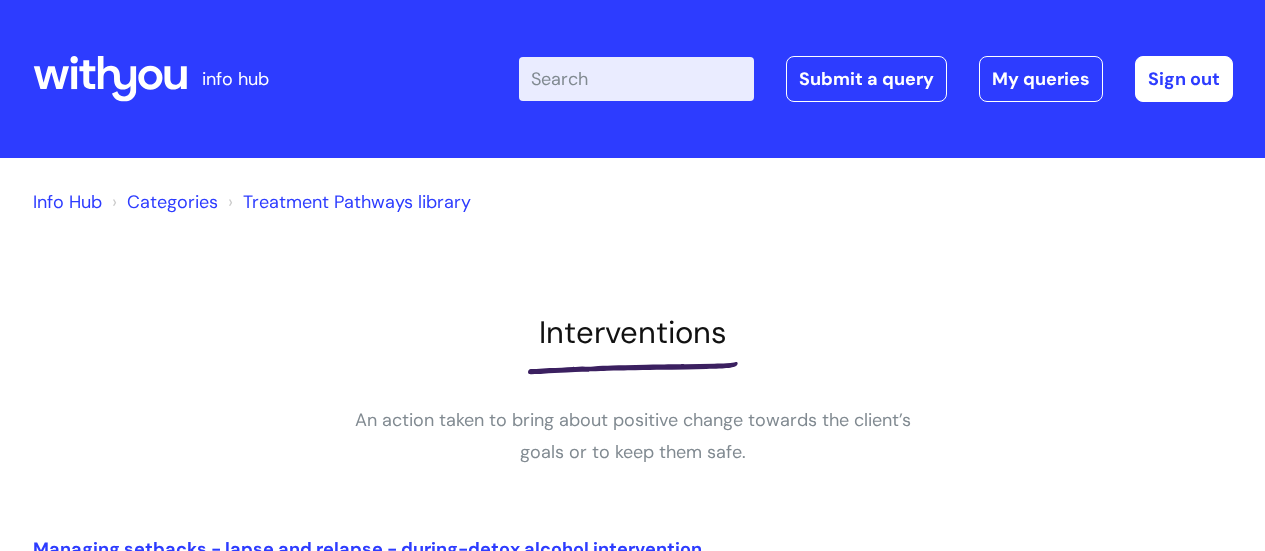 scroll, scrollTop: 0, scrollLeft: 0, axis: both 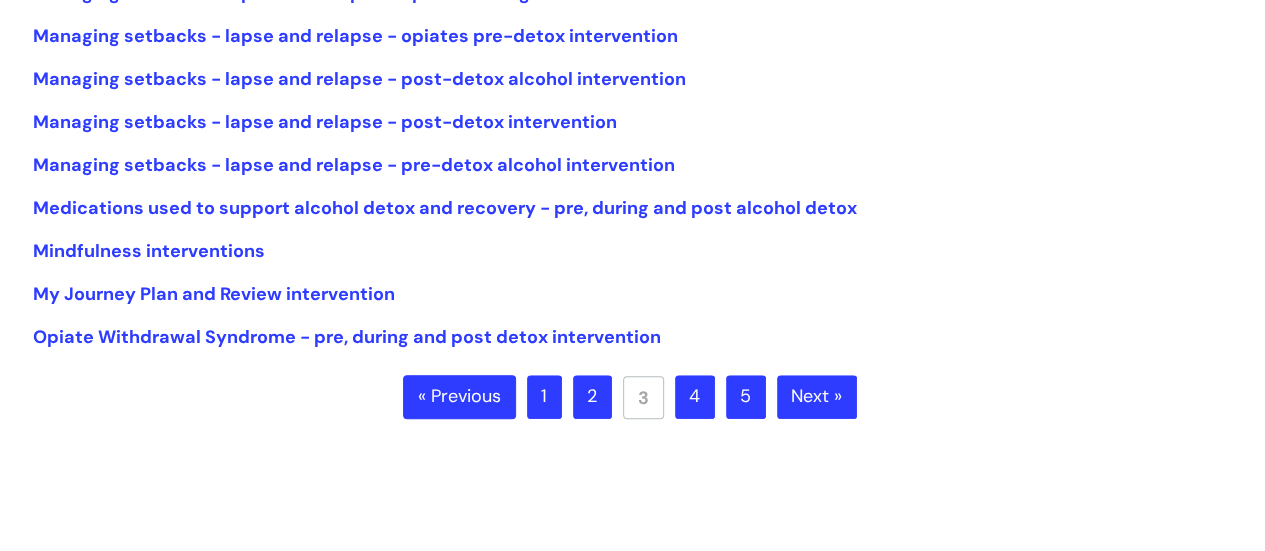 click on "Next »" at bounding box center [817, 397] 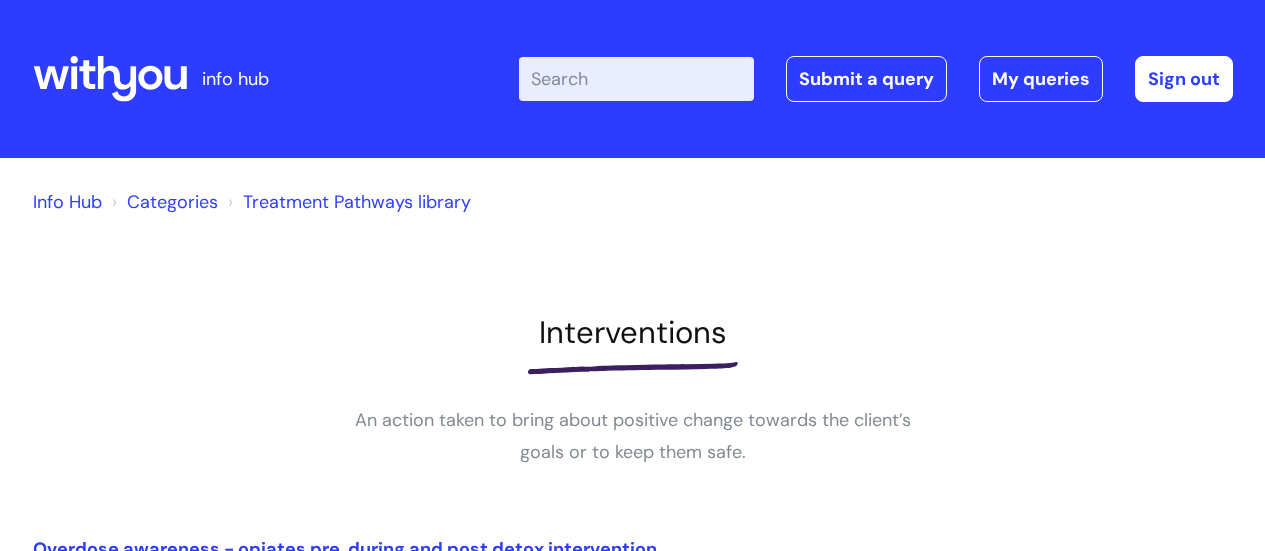 scroll, scrollTop: 0, scrollLeft: 0, axis: both 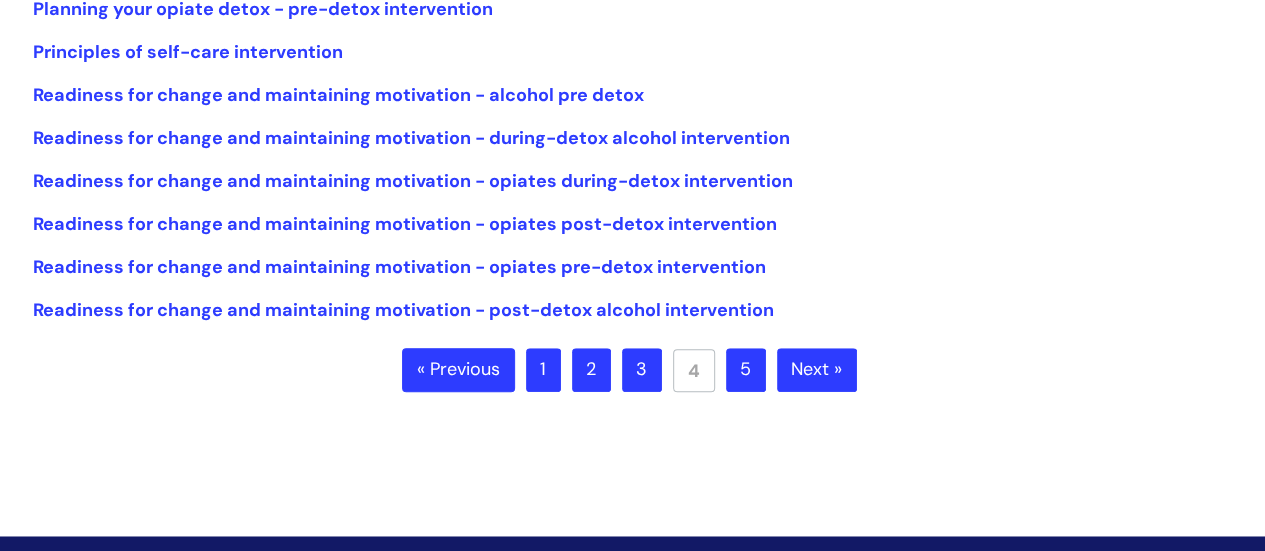 click on "Next »" at bounding box center (817, 370) 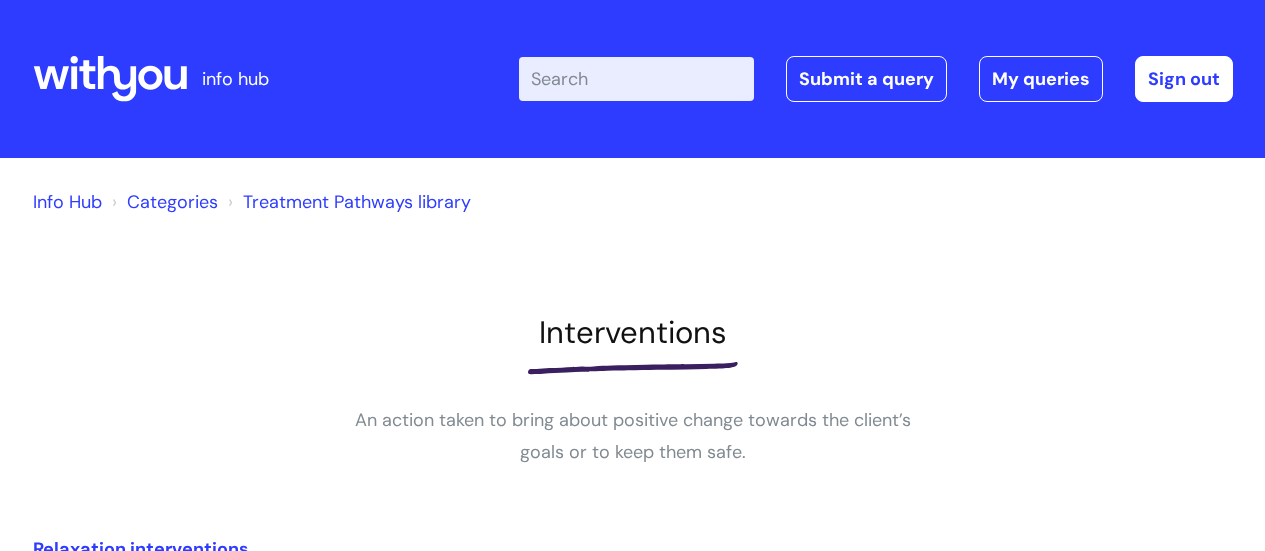 scroll, scrollTop: 0, scrollLeft: 0, axis: both 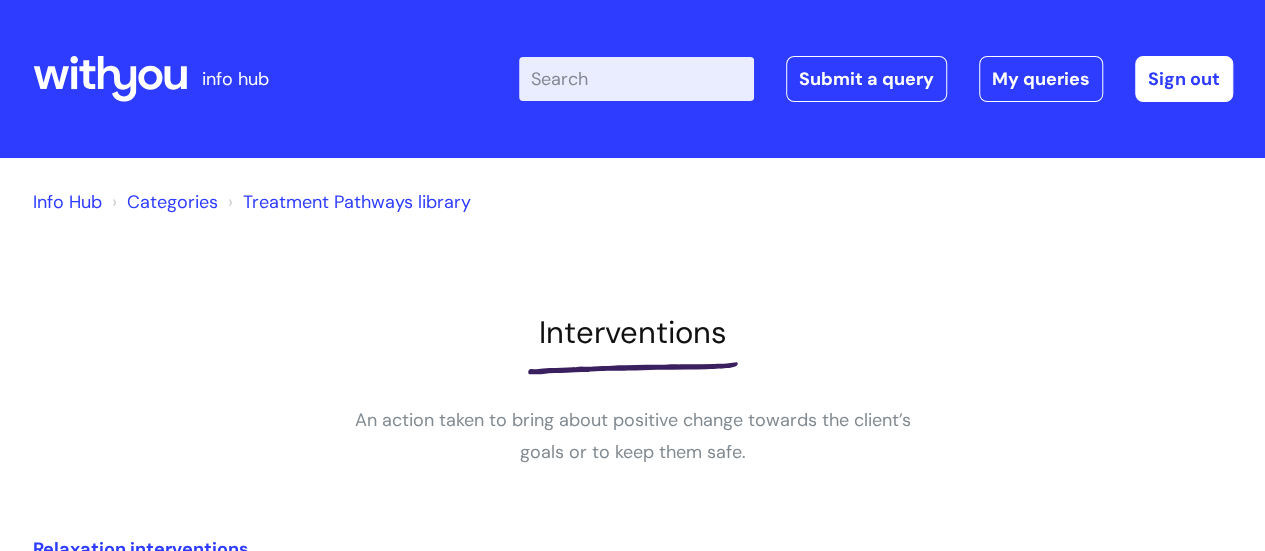 click on "Enter your search term here..." at bounding box center [636, 79] 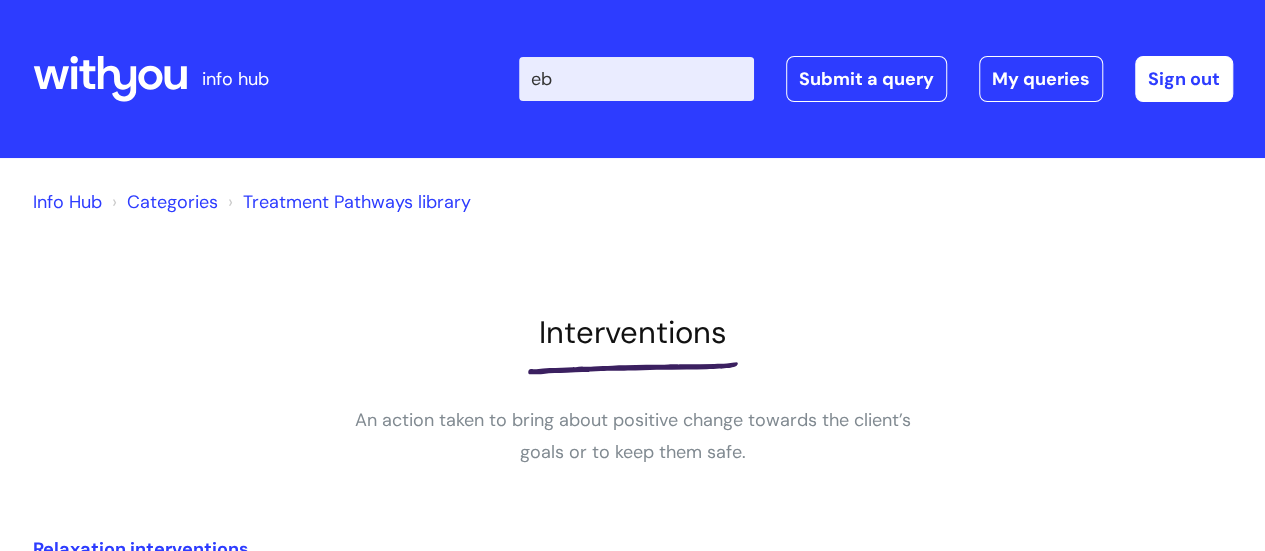 type on "e" 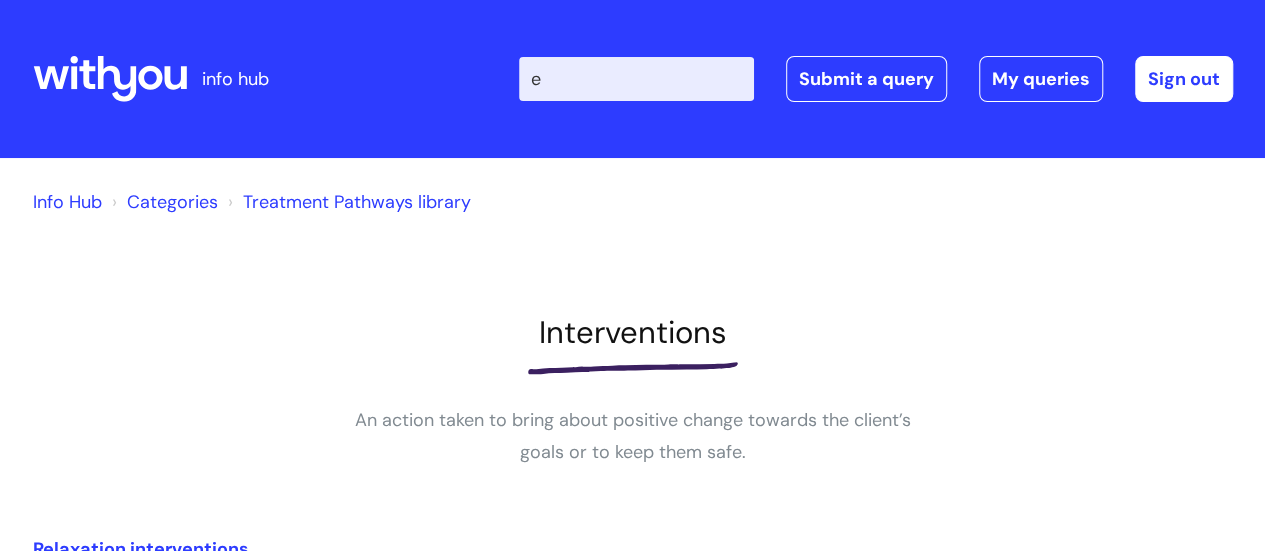 type 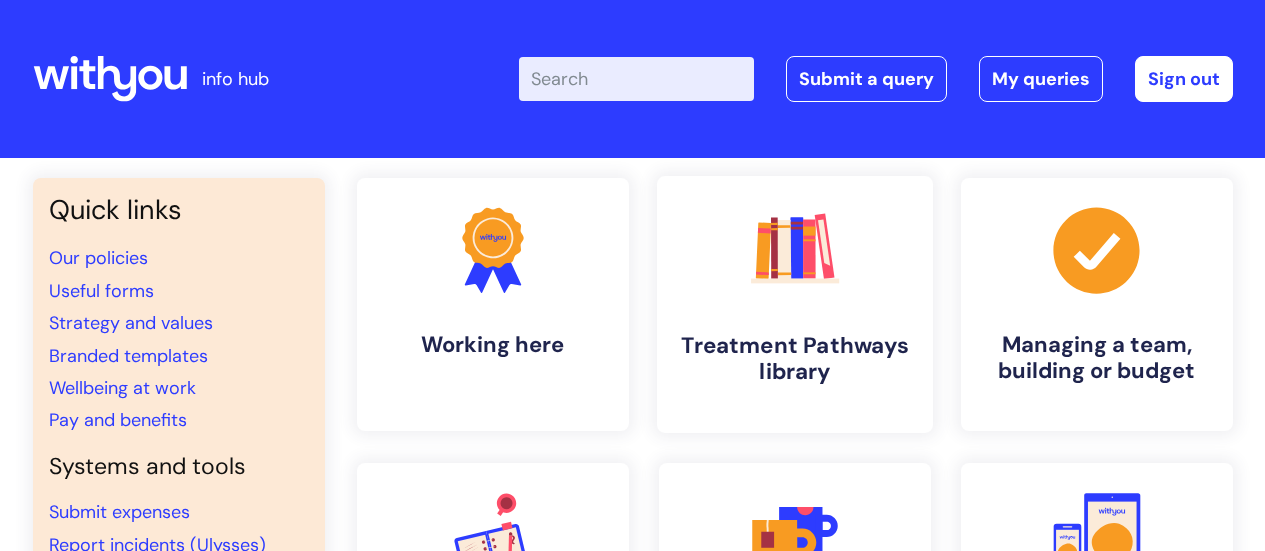 scroll, scrollTop: 0, scrollLeft: 0, axis: both 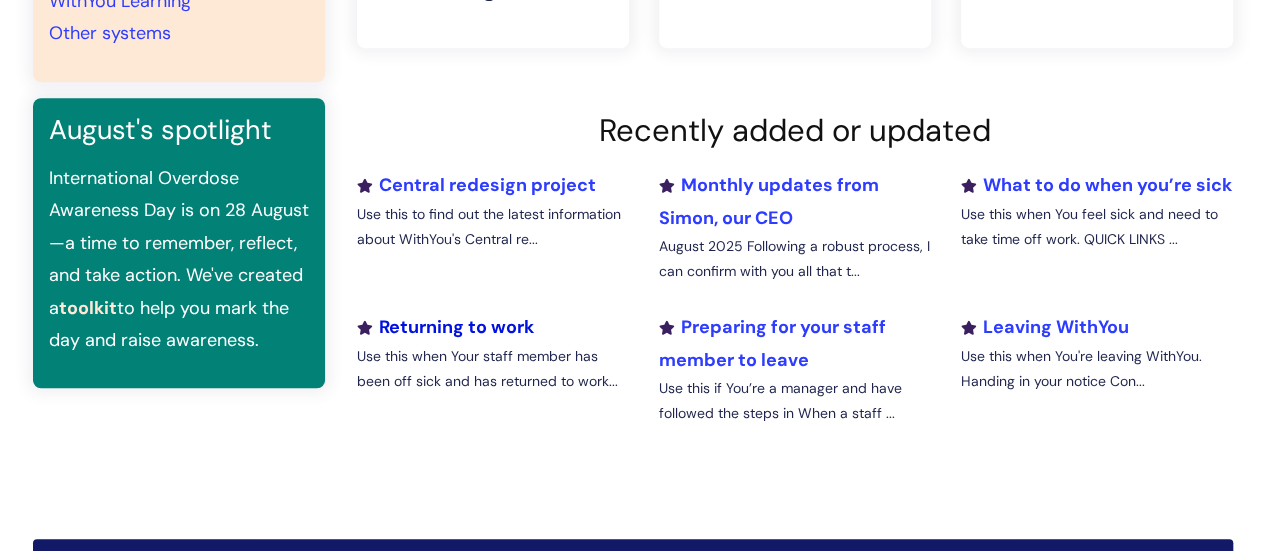 click on "Returning to work" at bounding box center [445, 327] 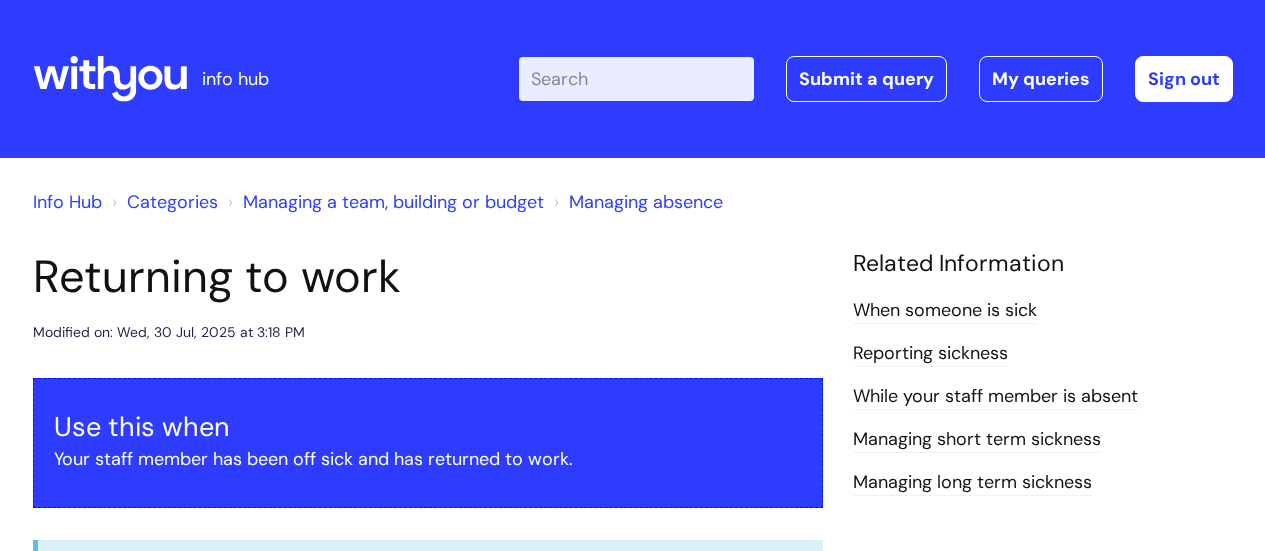 scroll, scrollTop: 0, scrollLeft: 0, axis: both 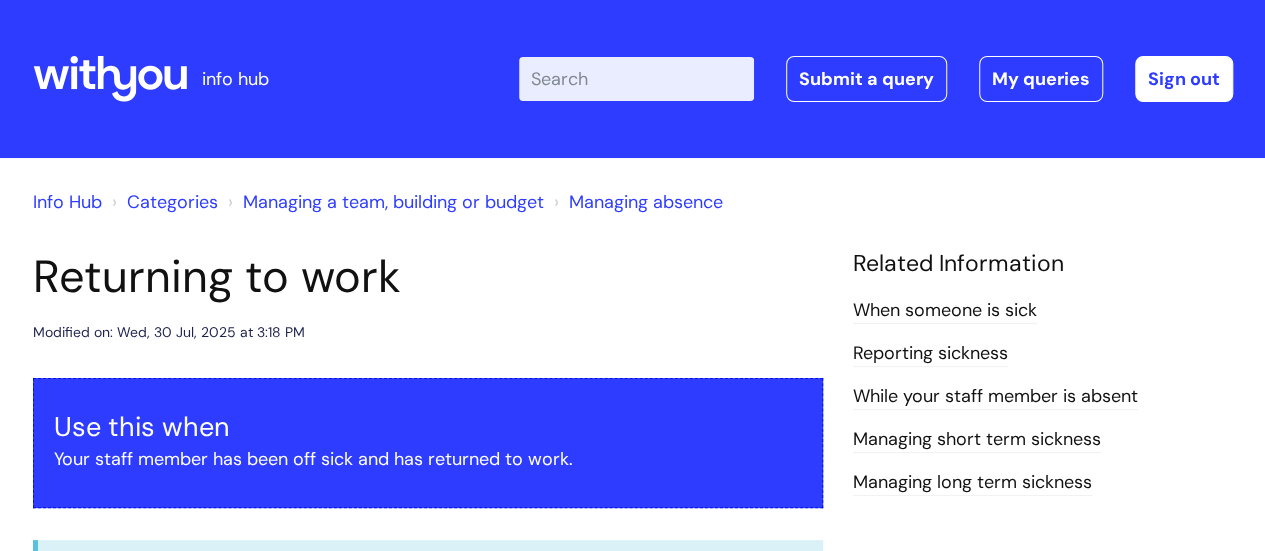 click on "Enter your search term here..." at bounding box center [636, 79] 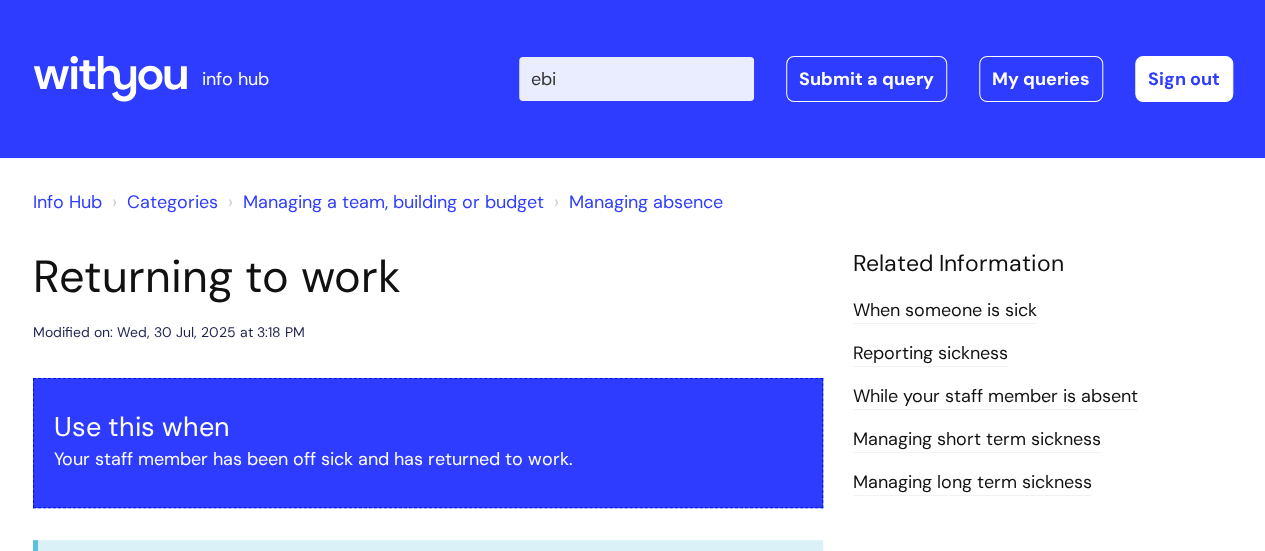 type on "ebi" 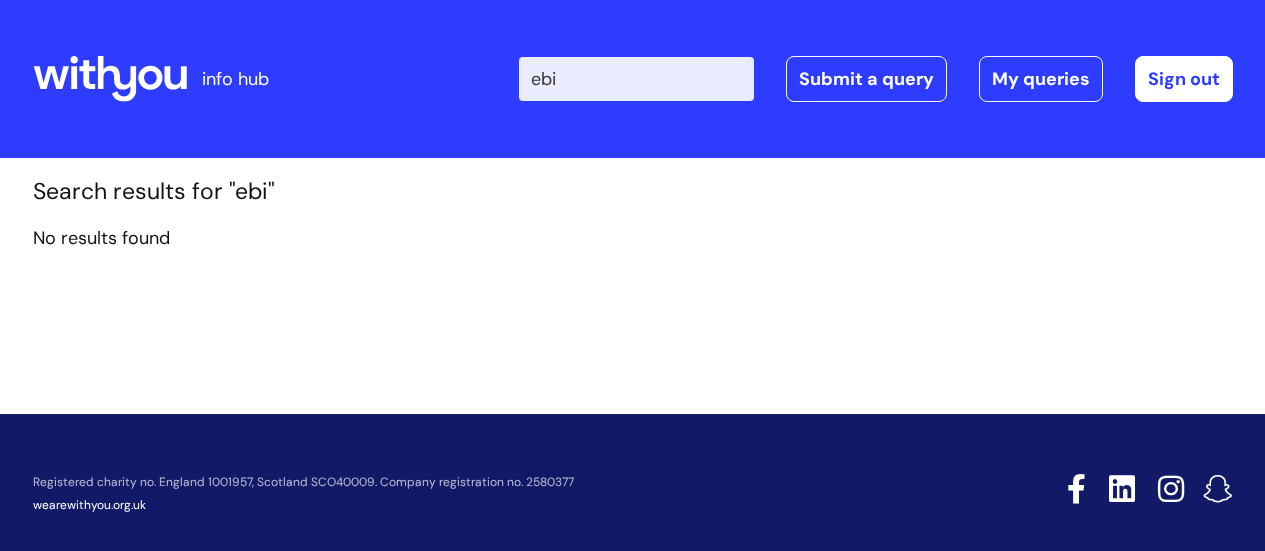 scroll, scrollTop: 0, scrollLeft: 0, axis: both 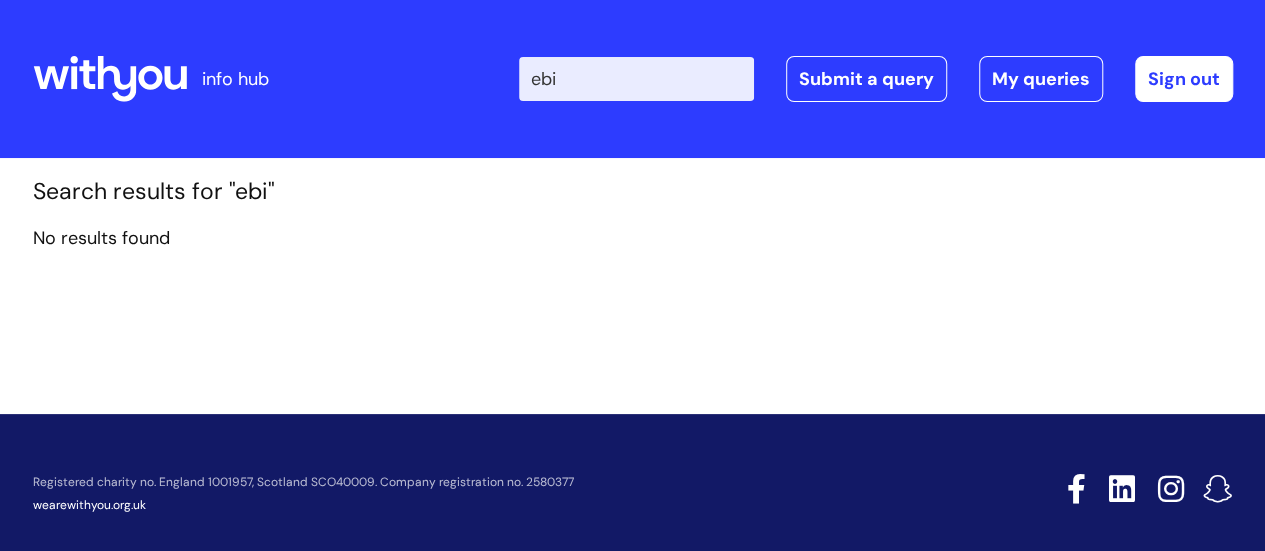 click on "ebi" at bounding box center (636, 79) 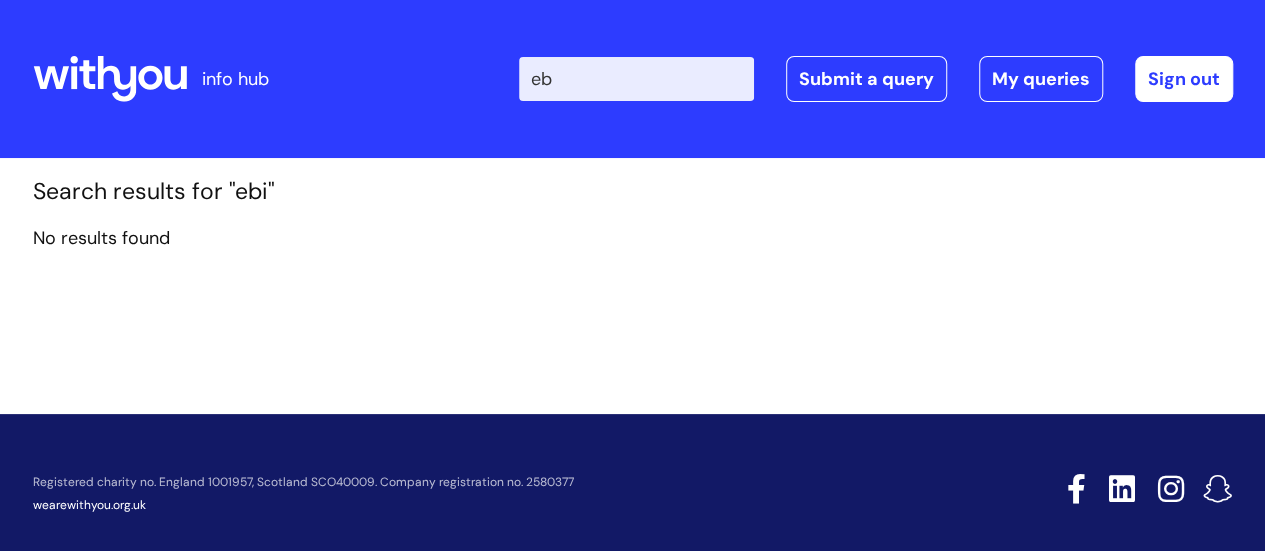 type on "e" 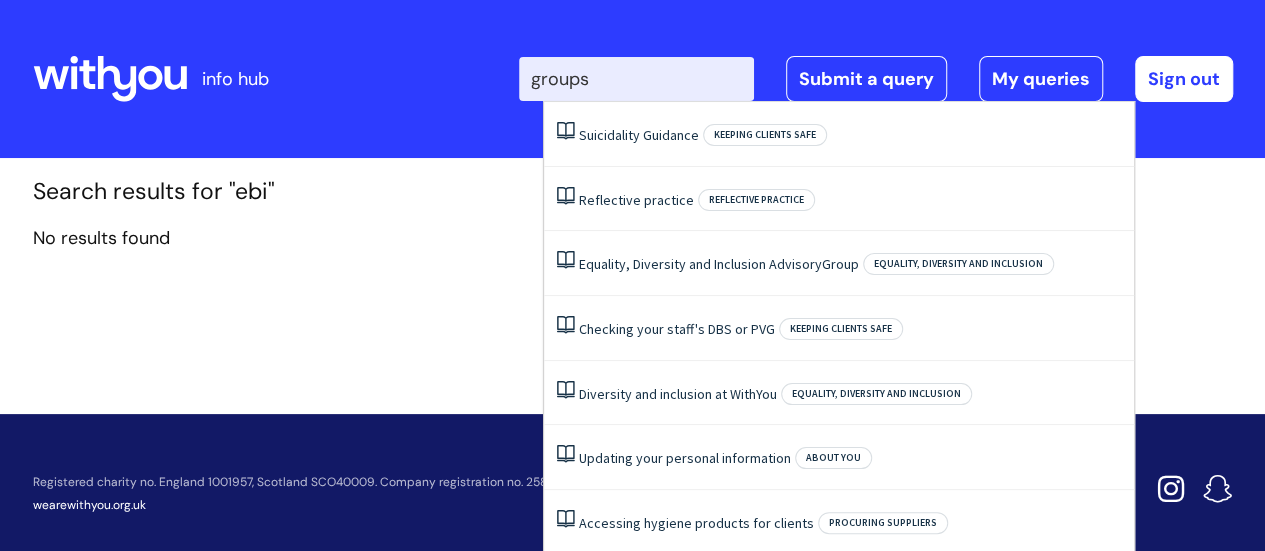 type on "groups" 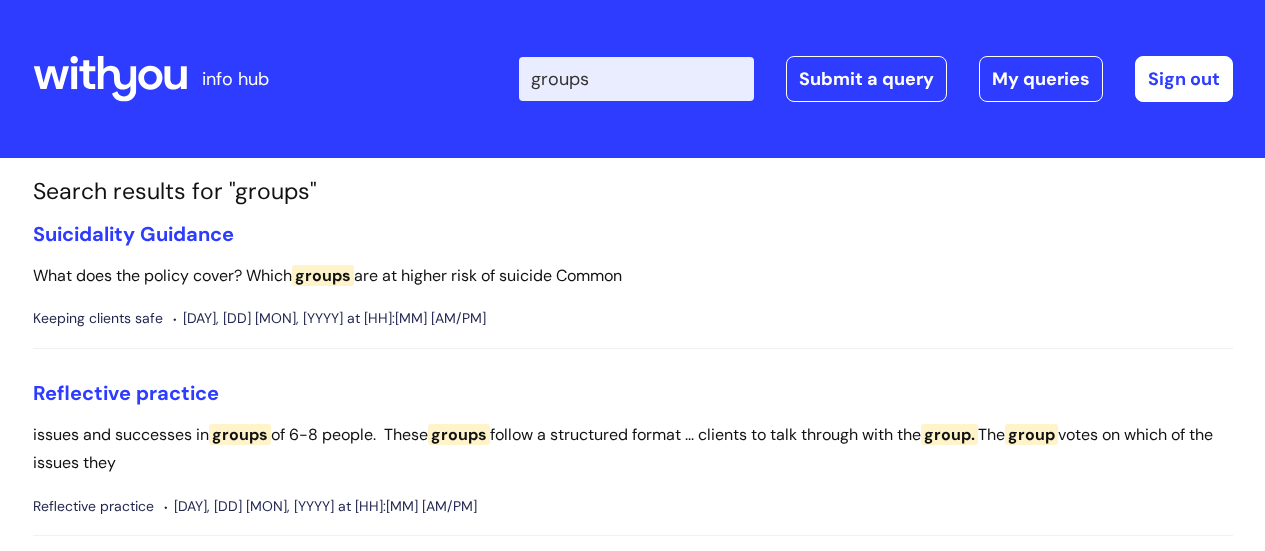 scroll, scrollTop: 0, scrollLeft: 0, axis: both 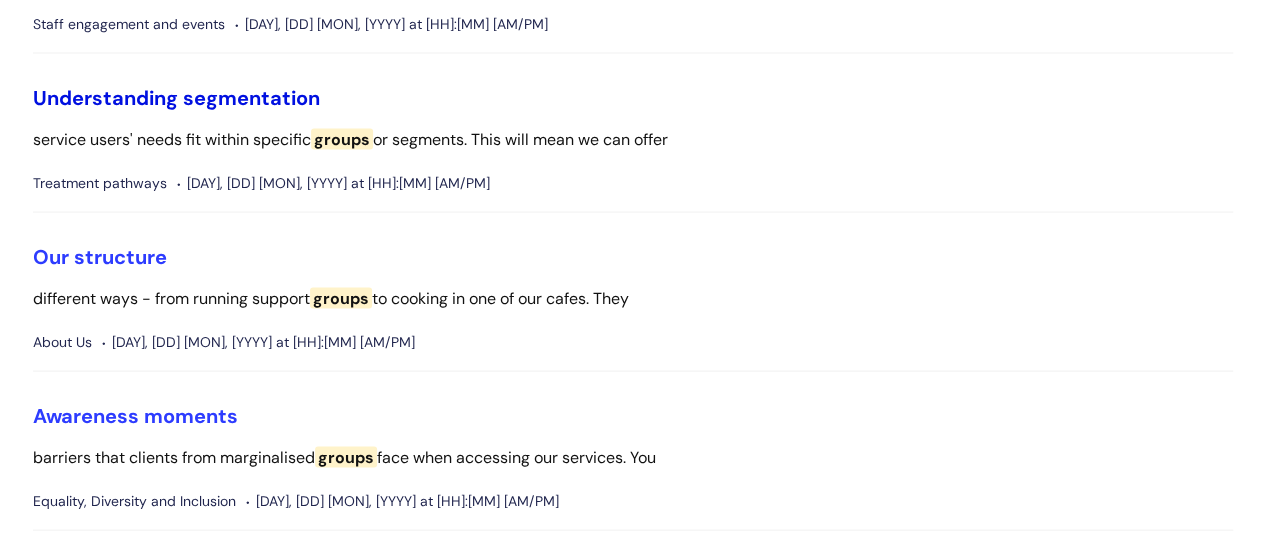 click on "Understanding segmentation" at bounding box center [176, 98] 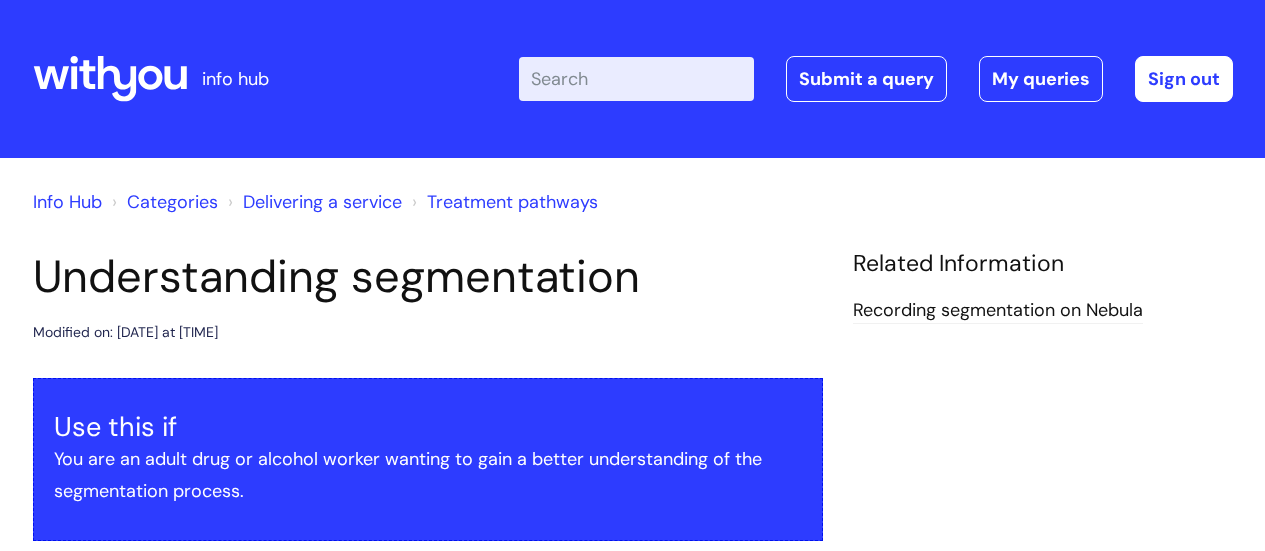 scroll, scrollTop: 0, scrollLeft: 0, axis: both 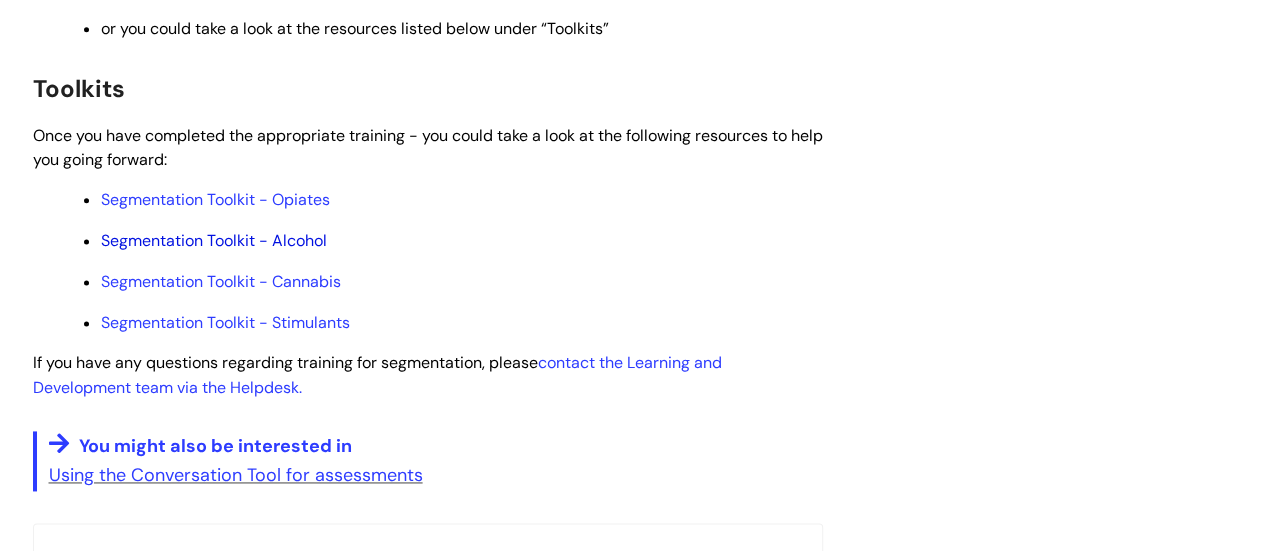 click on "Segmentation Toolkit - Alcohol" at bounding box center (214, 240) 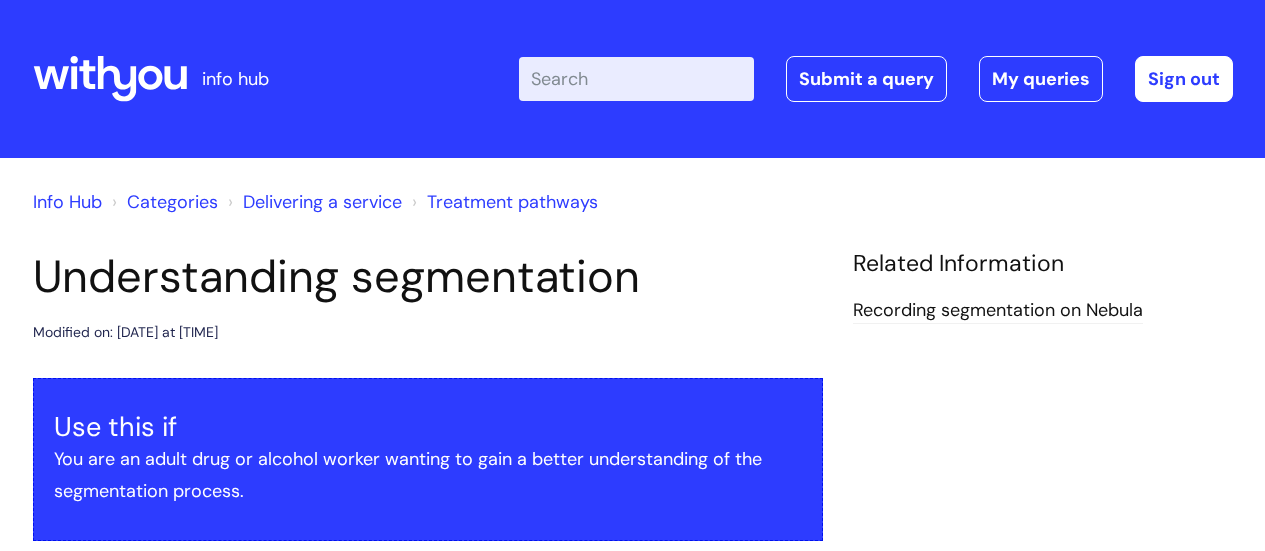 scroll, scrollTop: 1196, scrollLeft: 0, axis: vertical 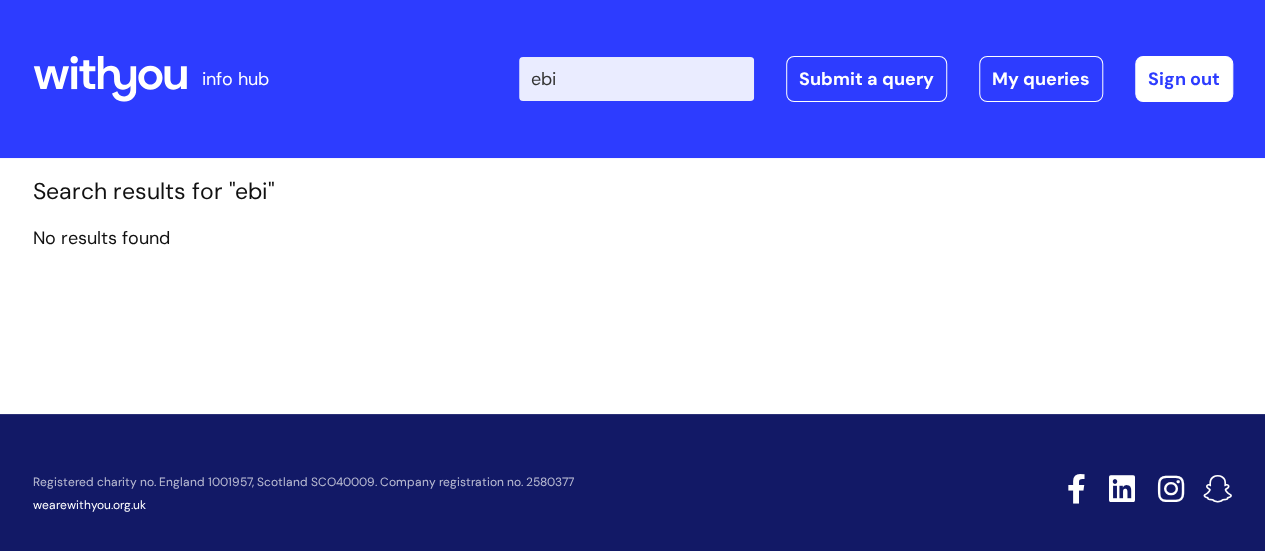 click on "ebi" at bounding box center (636, 79) 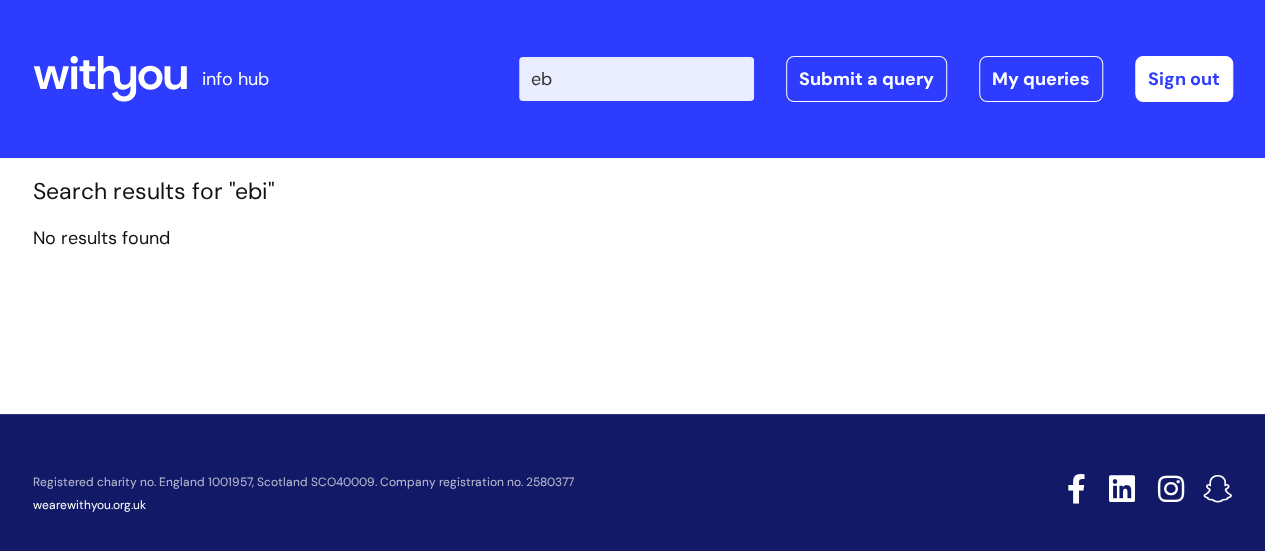 type on "e" 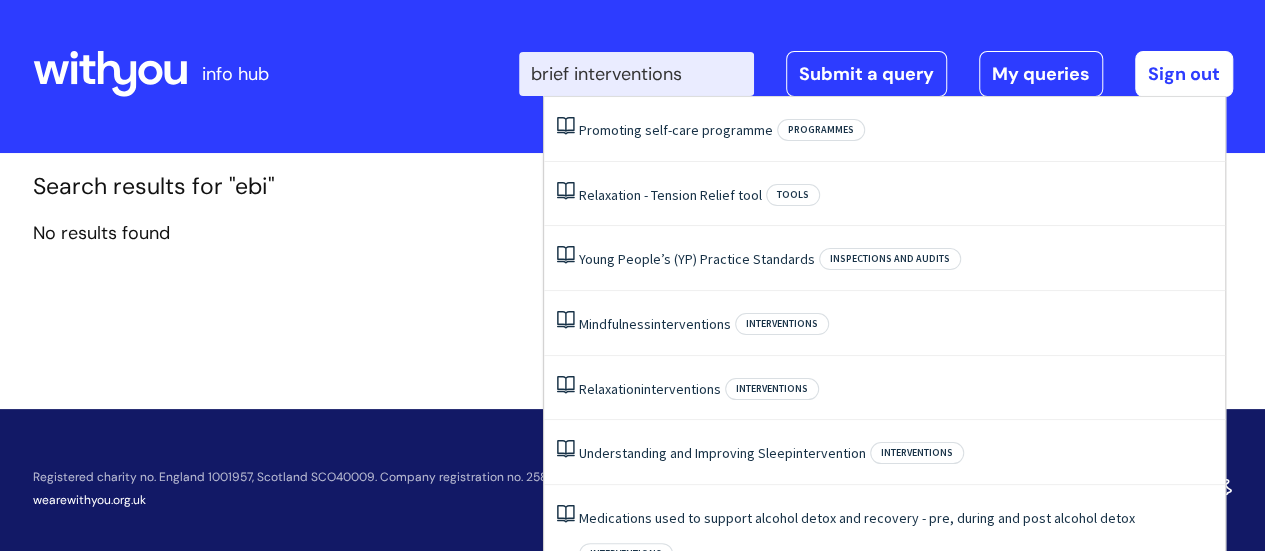 scroll, scrollTop: 0, scrollLeft: 0, axis: both 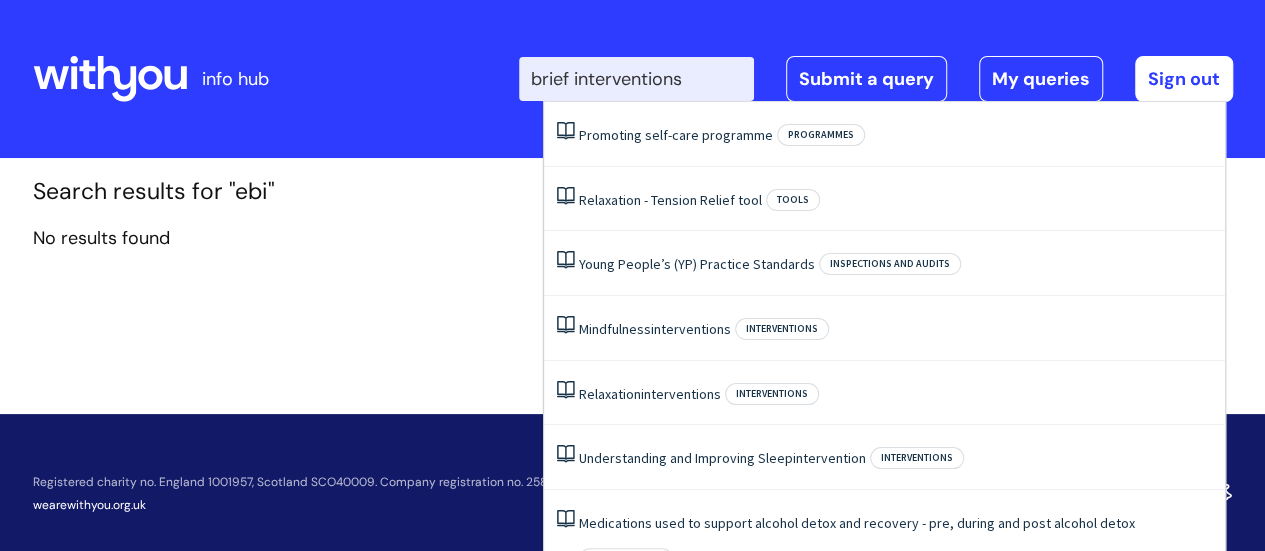 type on "brief interventions" 